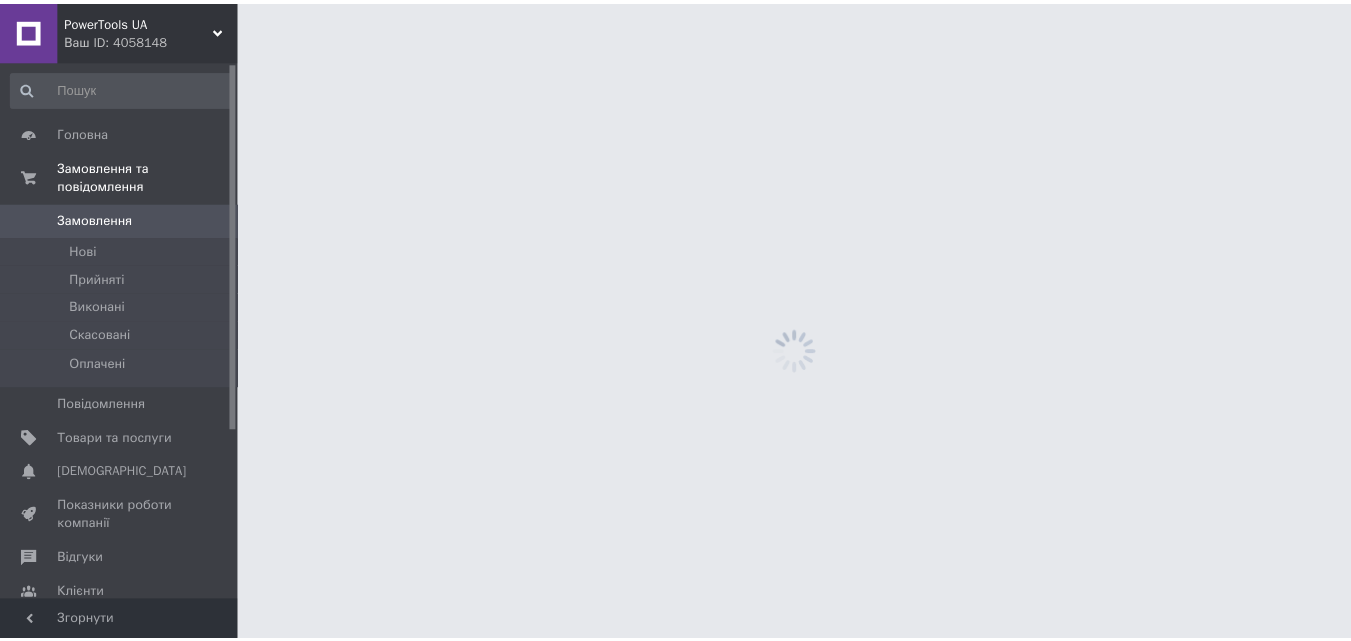 scroll, scrollTop: 0, scrollLeft: 0, axis: both 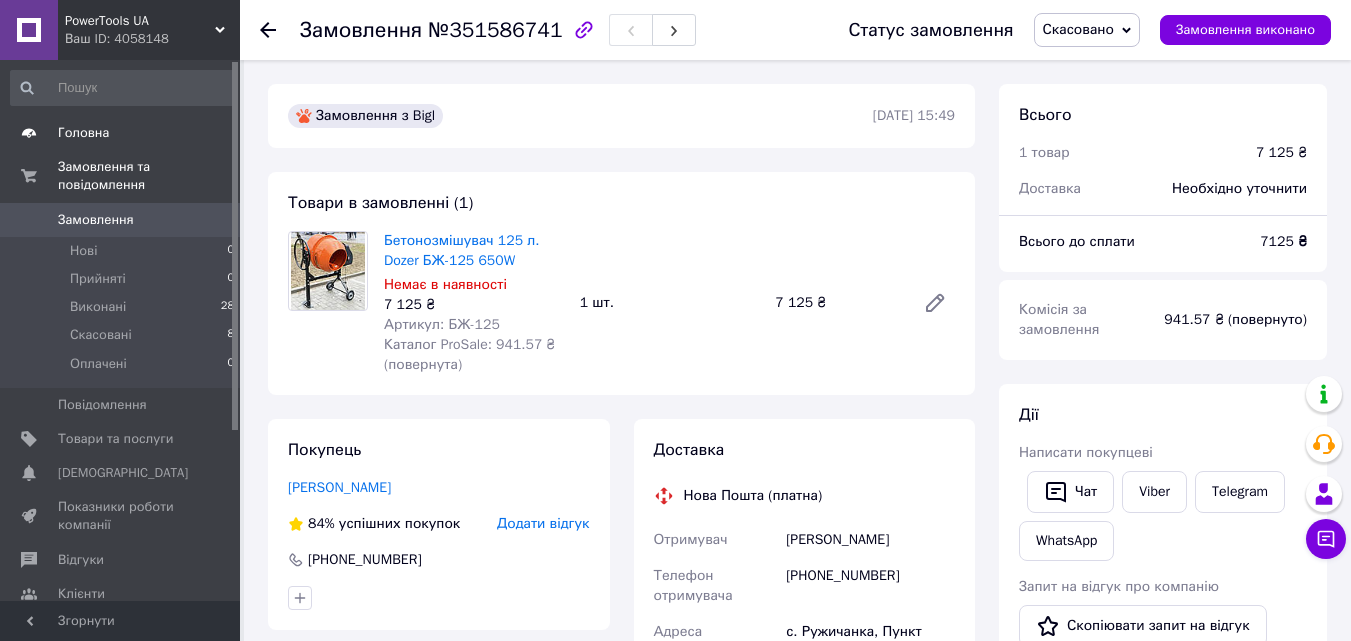 click on "Головна" at bounding box center (121, 133) 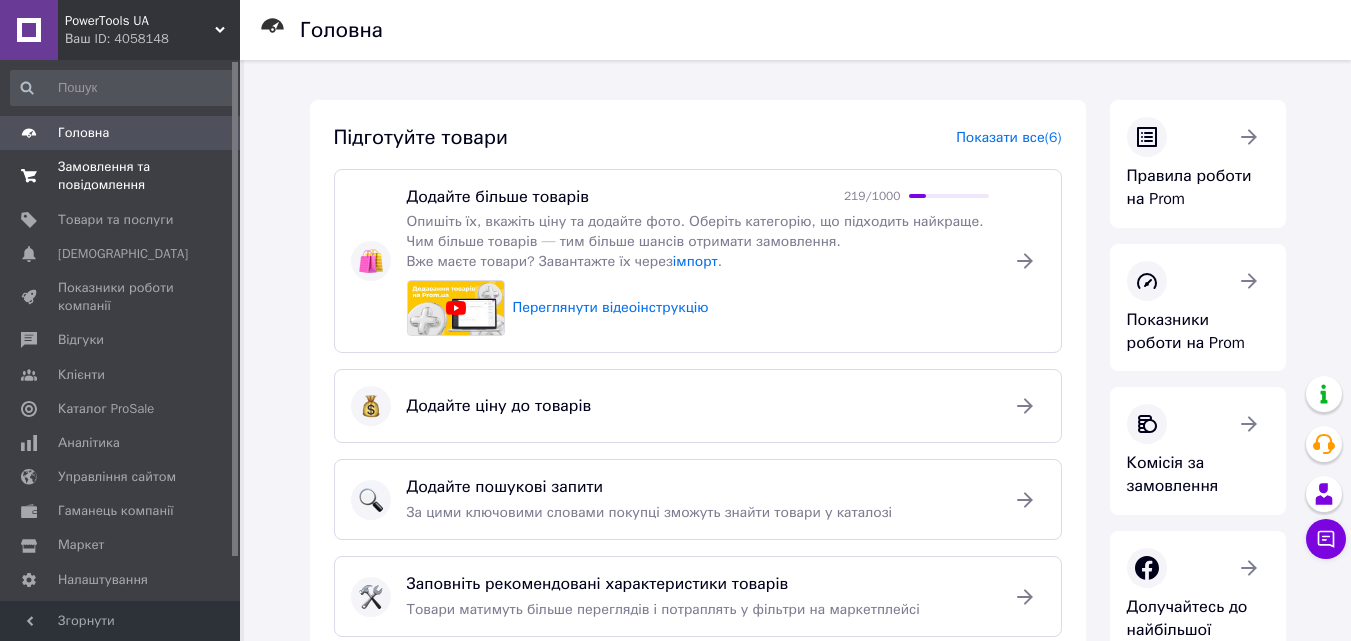 click on "Замовлення та повідомлення" at bounding box center [121, 176] 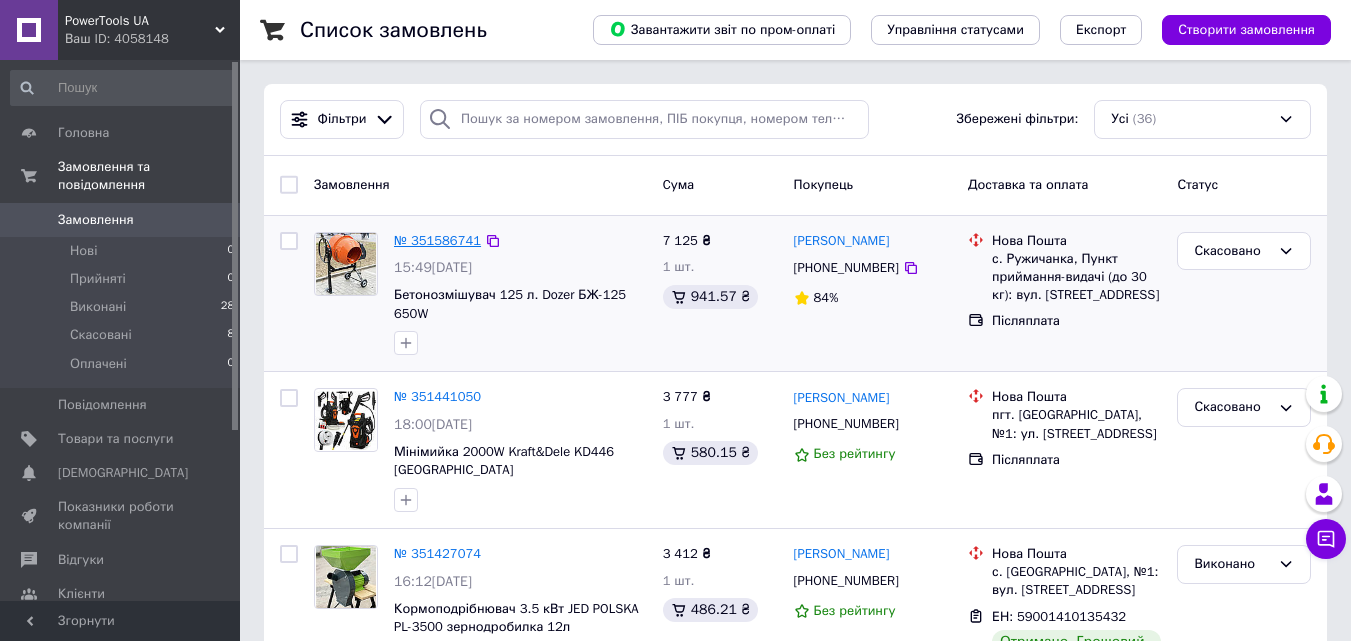click on "№ 351586741" at bounding box center (437, 240) 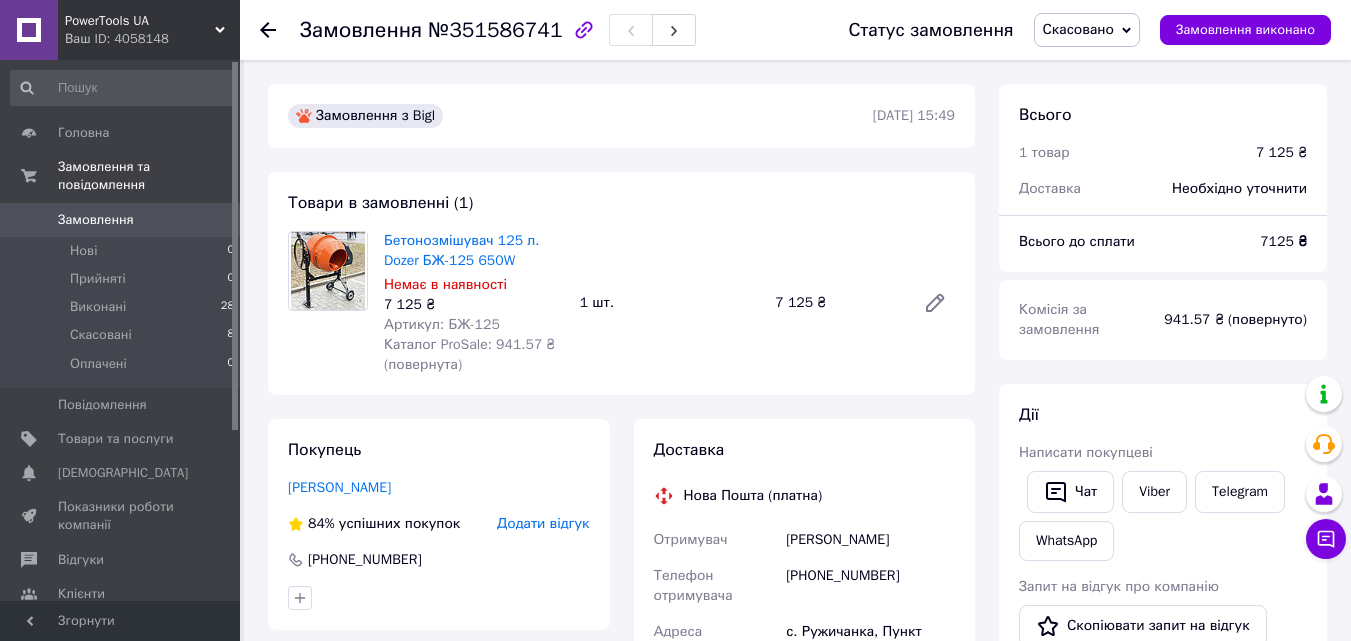 click on "Бетонозмішувач 125 л. Dozer БЖ-125 650W" at bounding box center [461, 250] 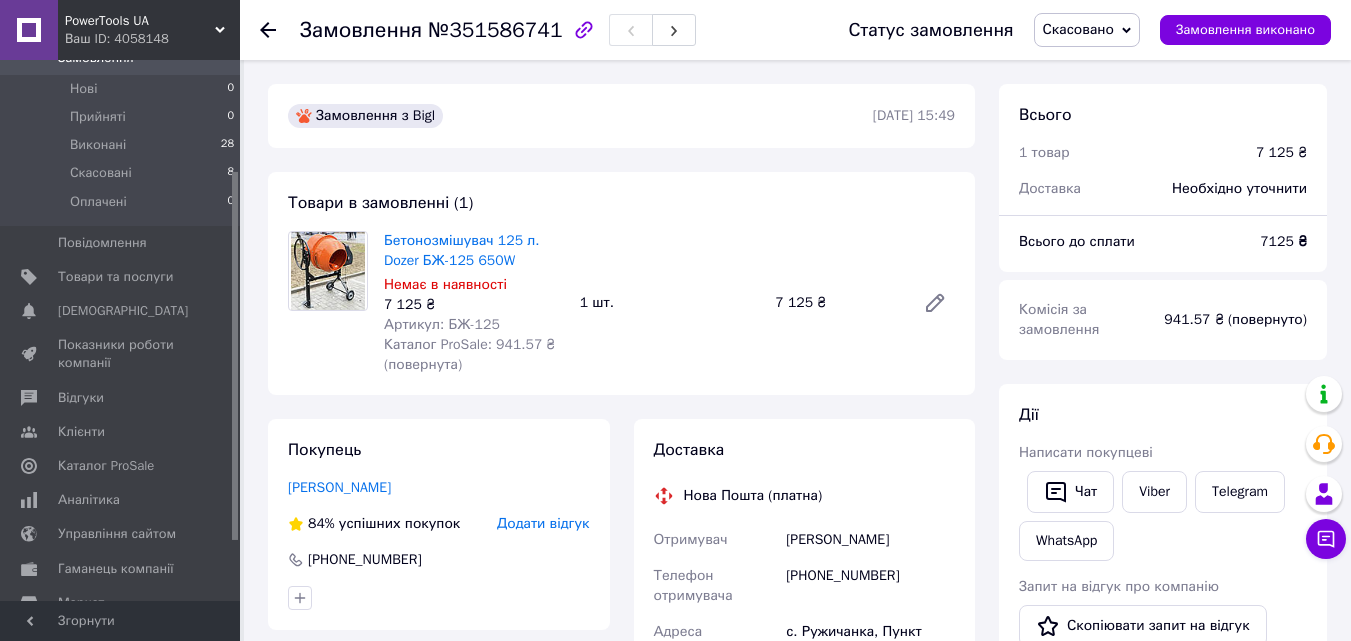 drag, startPoint x: 236, startPoint y: 411, endPoint x: 237, endPoint y: 523, distance: 112.00446 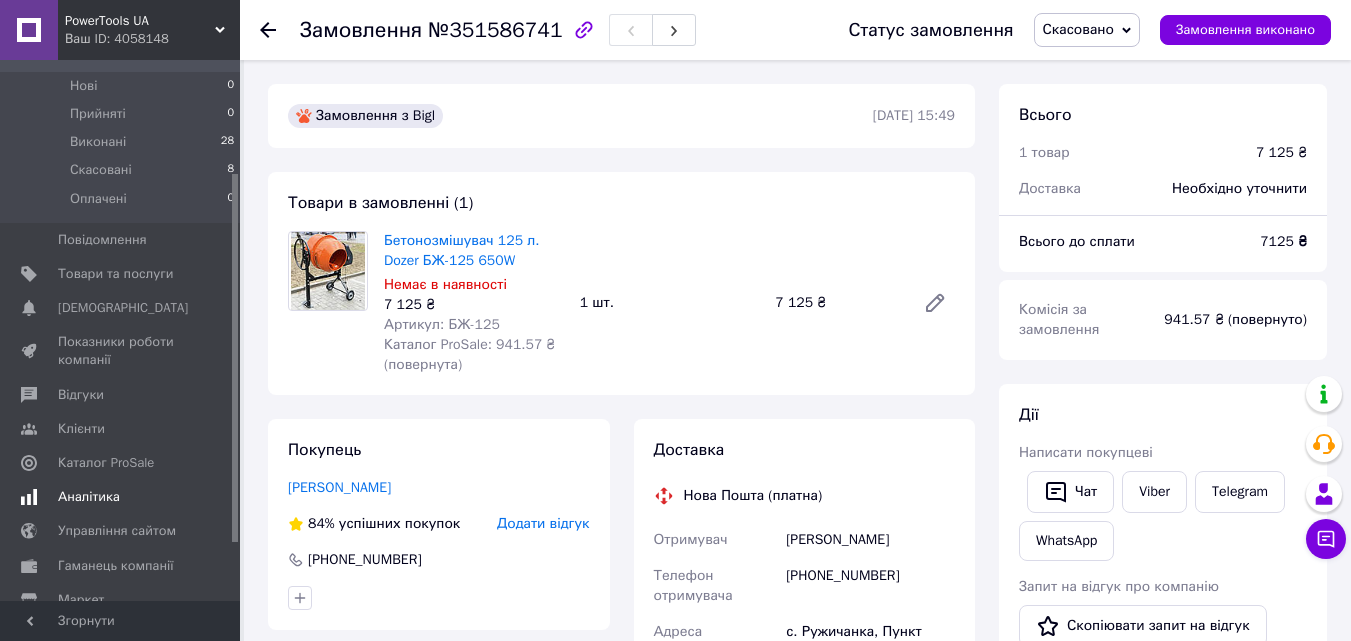 click on "Аналітика" at bounding box center (89, 497) 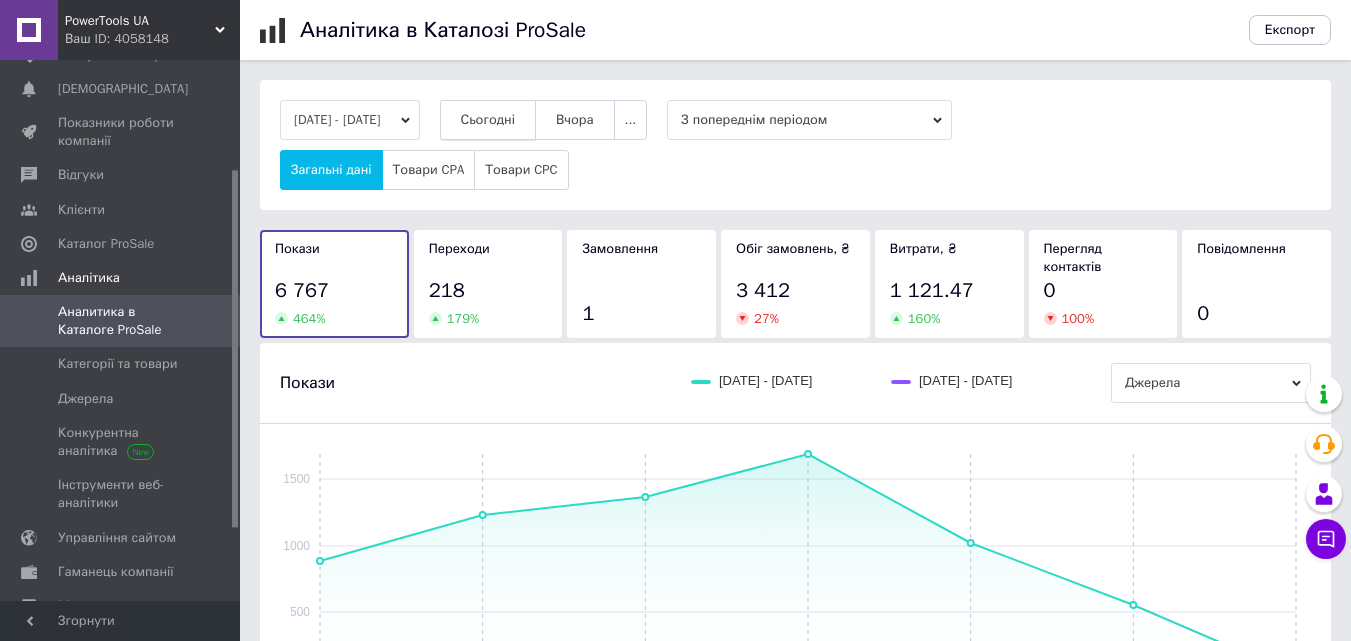 click on "Сьогодні" at bounding box center [488, 120] 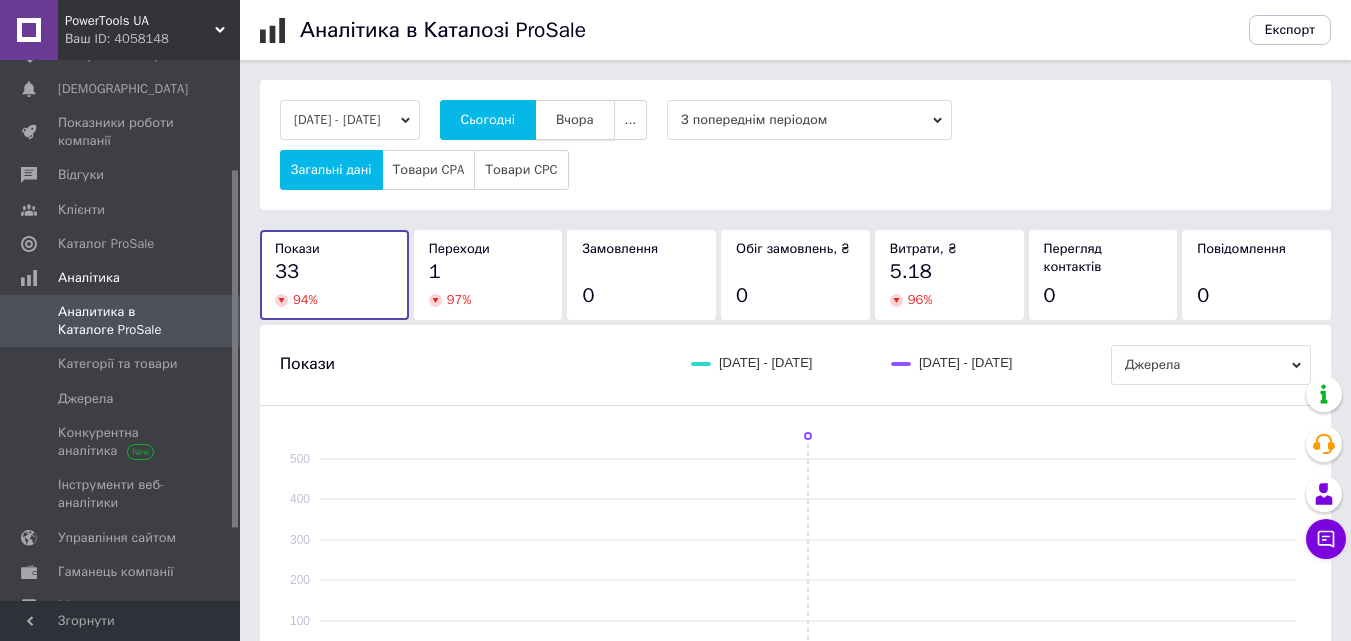 click on "Вчора" at bounding box center (575, 120) 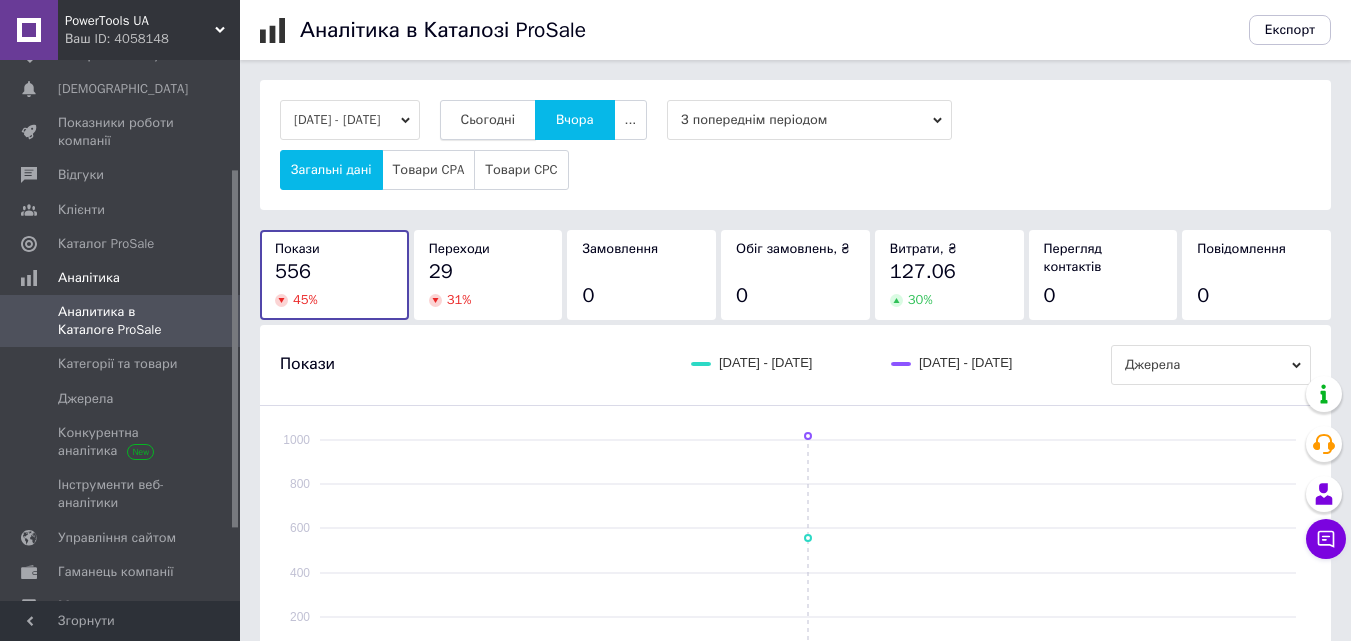 click on "Сьогодні" at bounding box center [488, 120] 